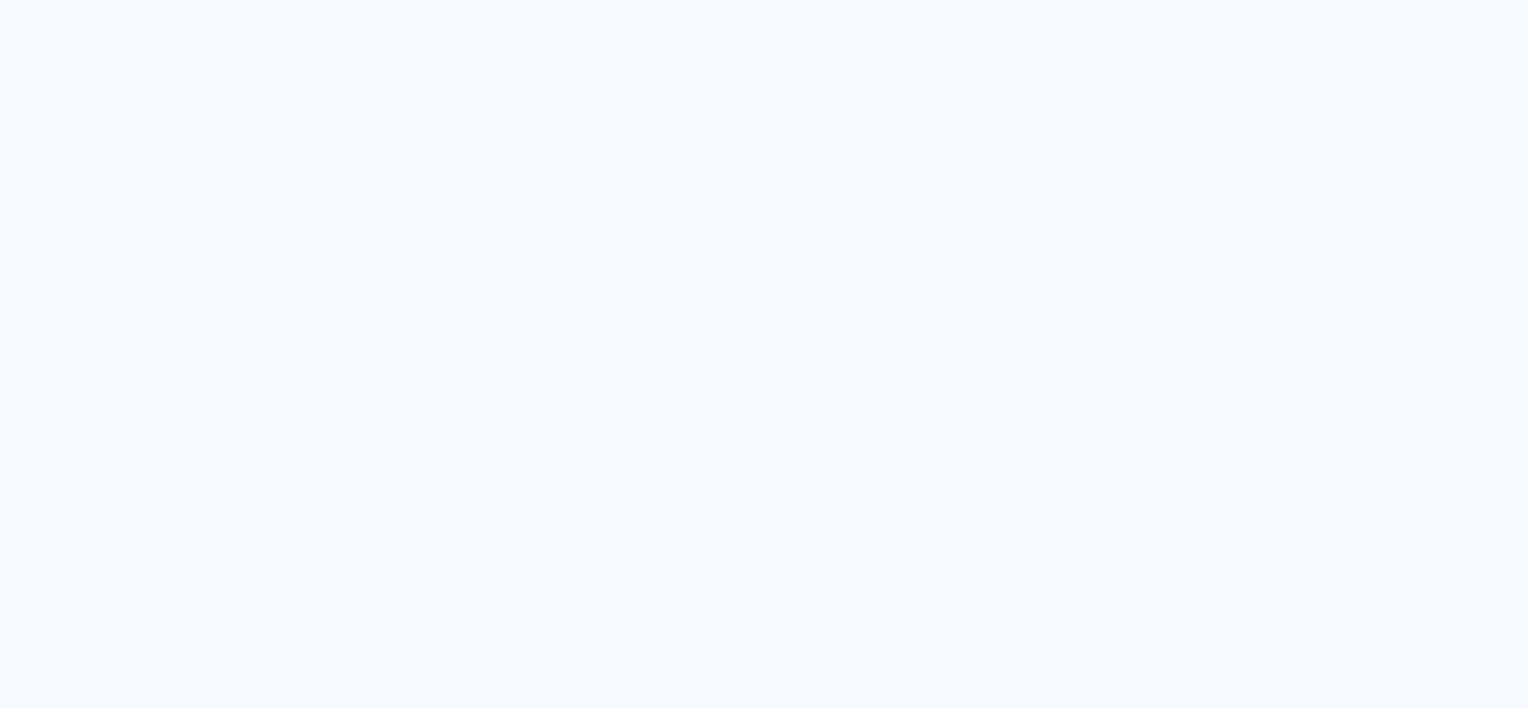 scroll, scrollTop: 0, scrollLeft: 0, axis: both 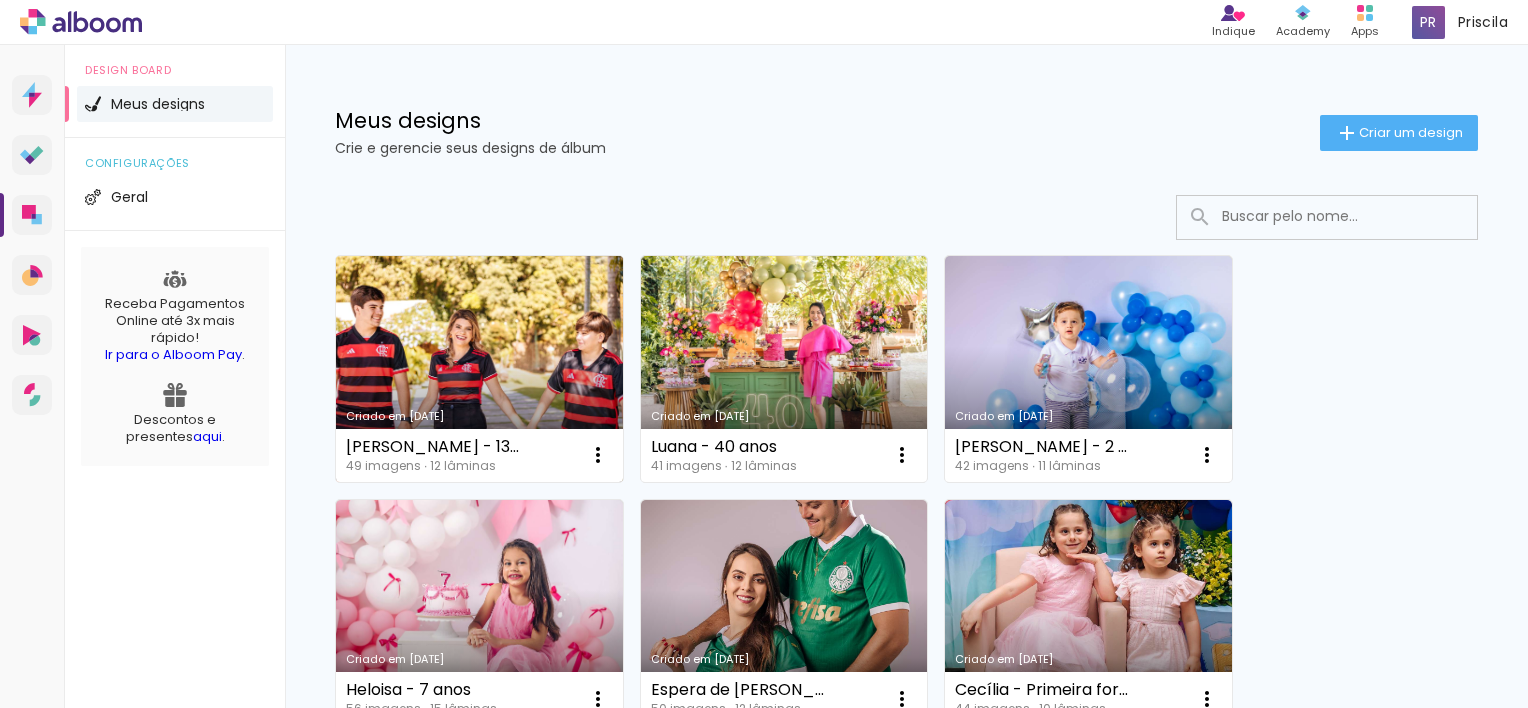 click on "Criado em [DATE]" at bounding box center [479, 369] 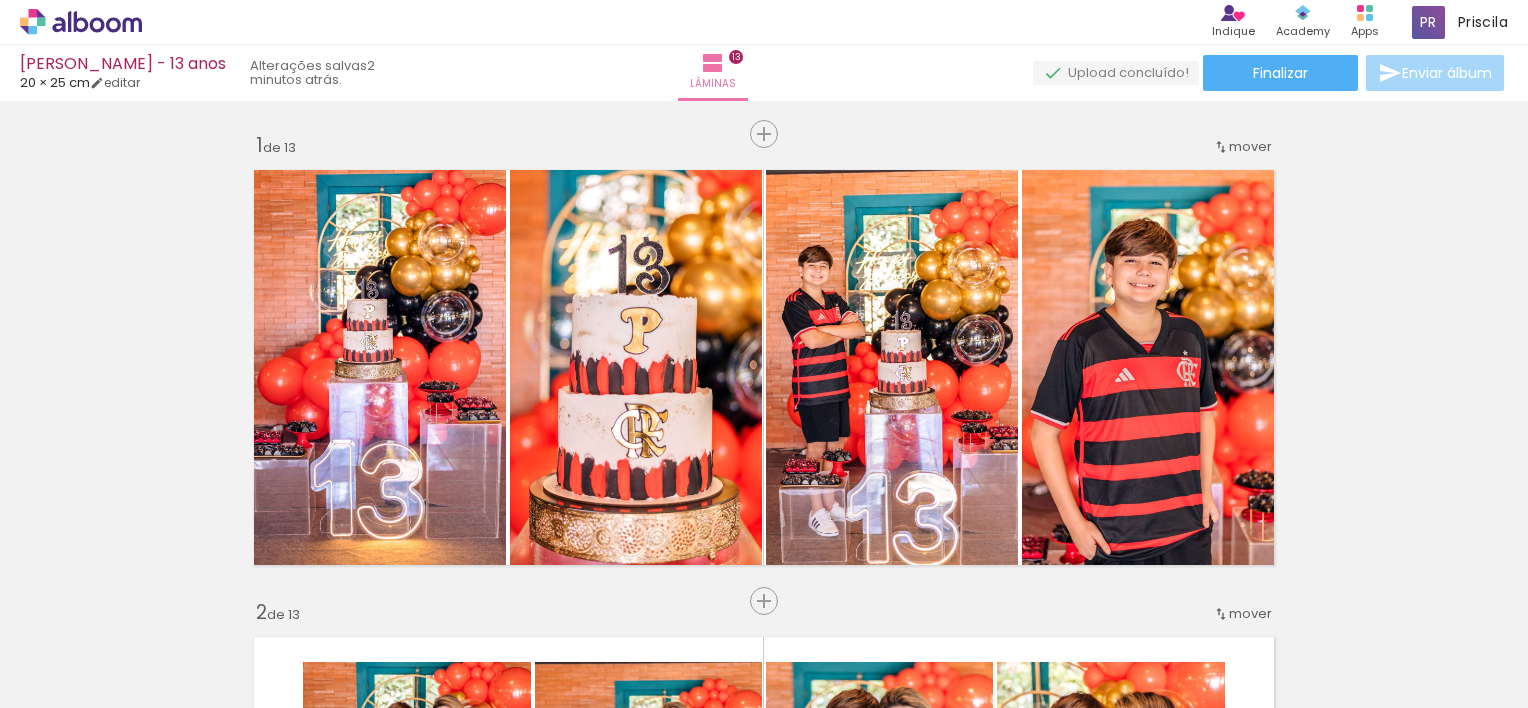 scroll, scrollTop: 0, scrollLeft: 0, axis: both 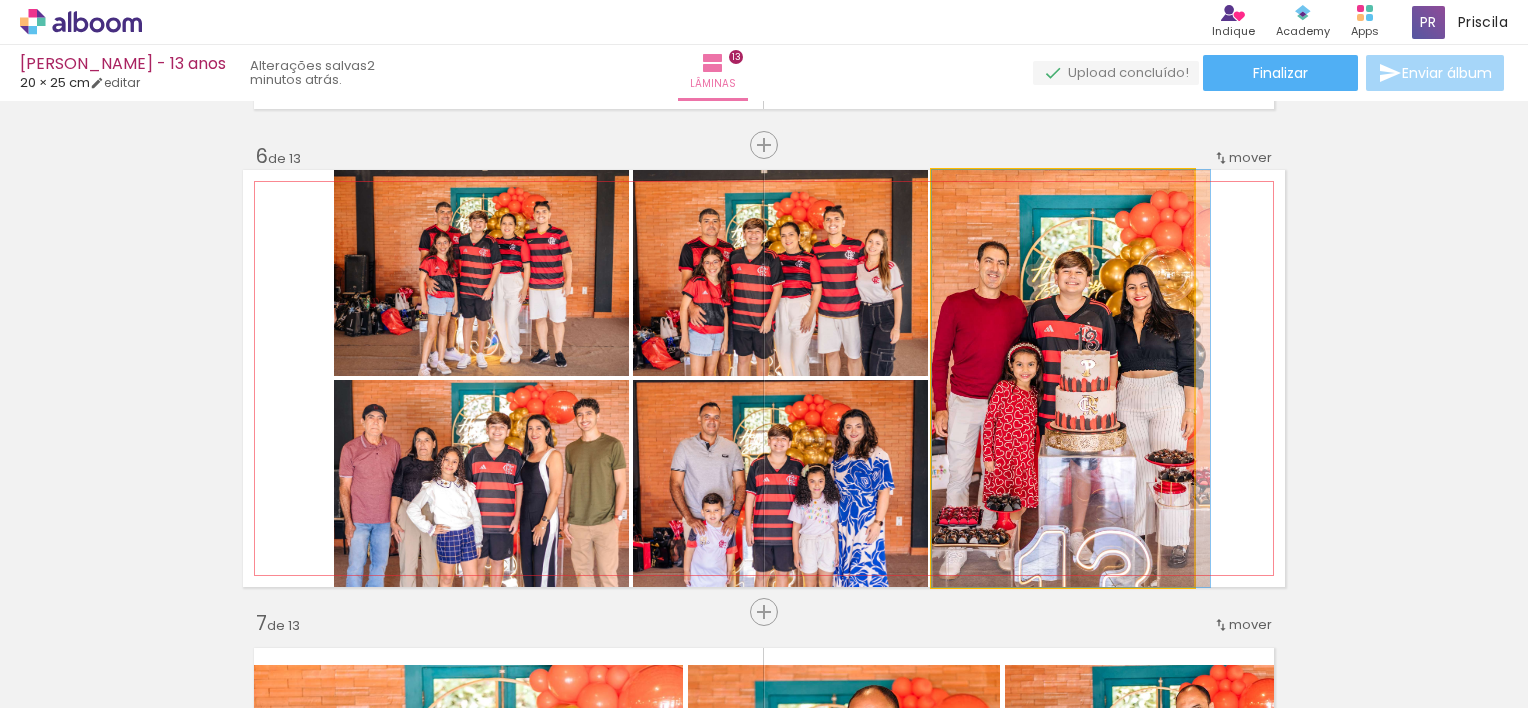 drag, startPoint x: 1080, startPoint y: 405, endPoint x: 1123, endPoint y: 358, distance: 63.702435 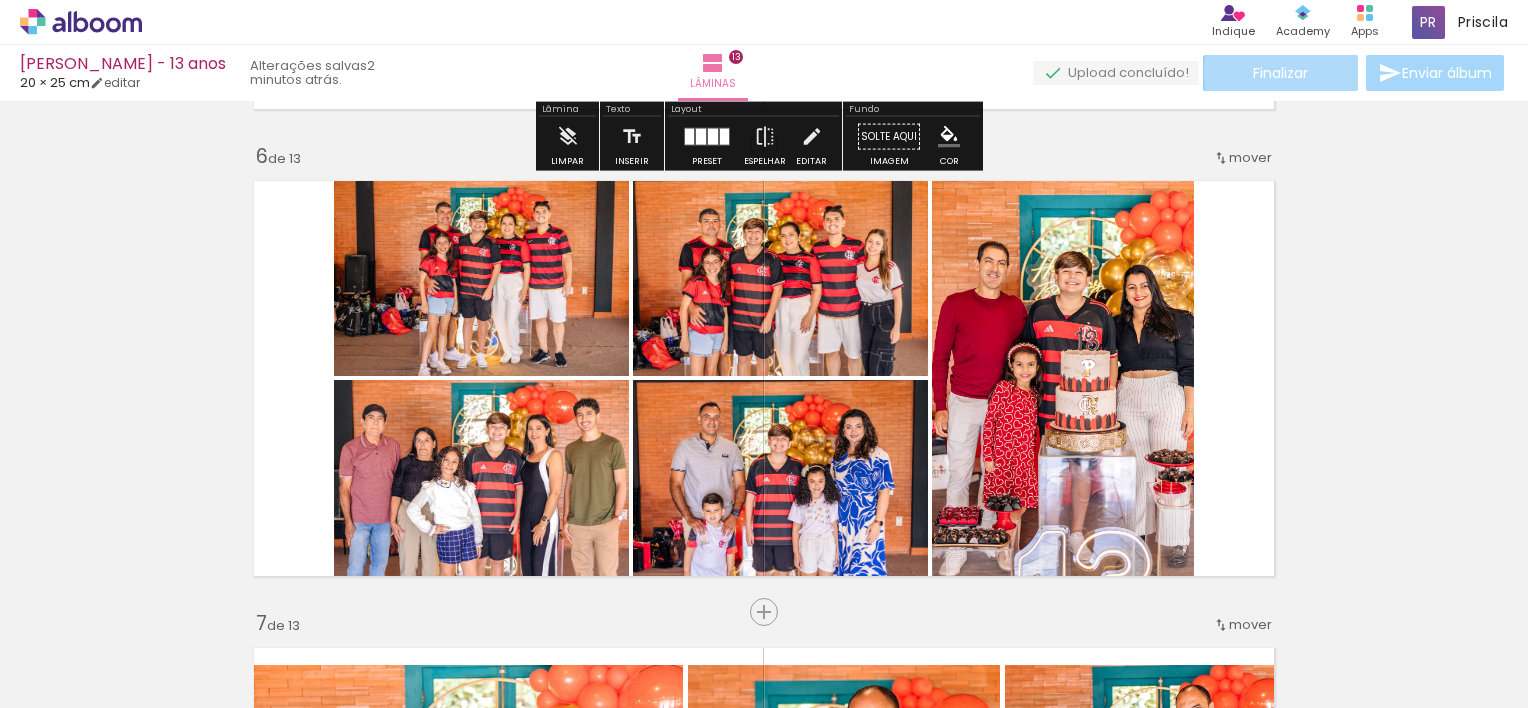 click on "Finalizar" 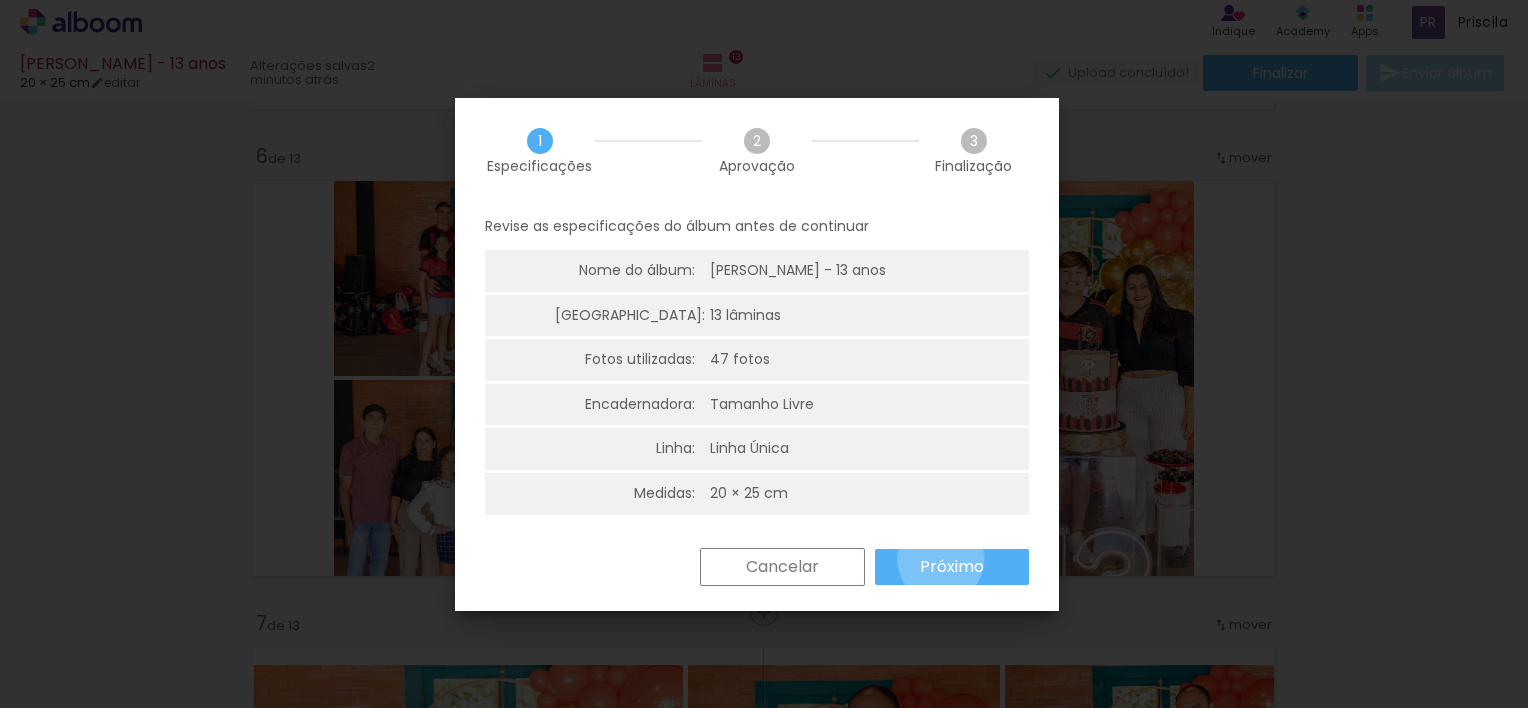 click on "Próximo" at bounding box center [0, 0] 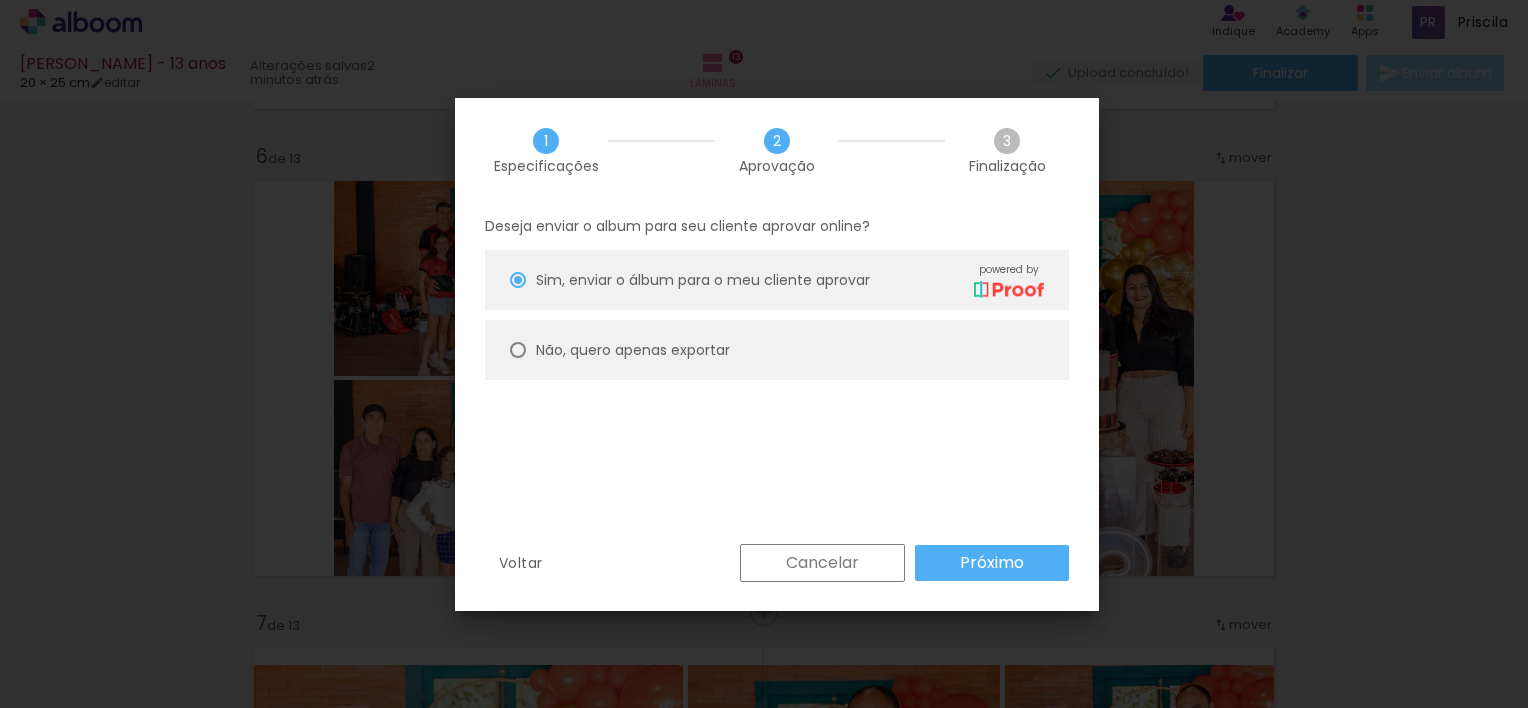 click on "Próximo" at bounding box center (0, 0) 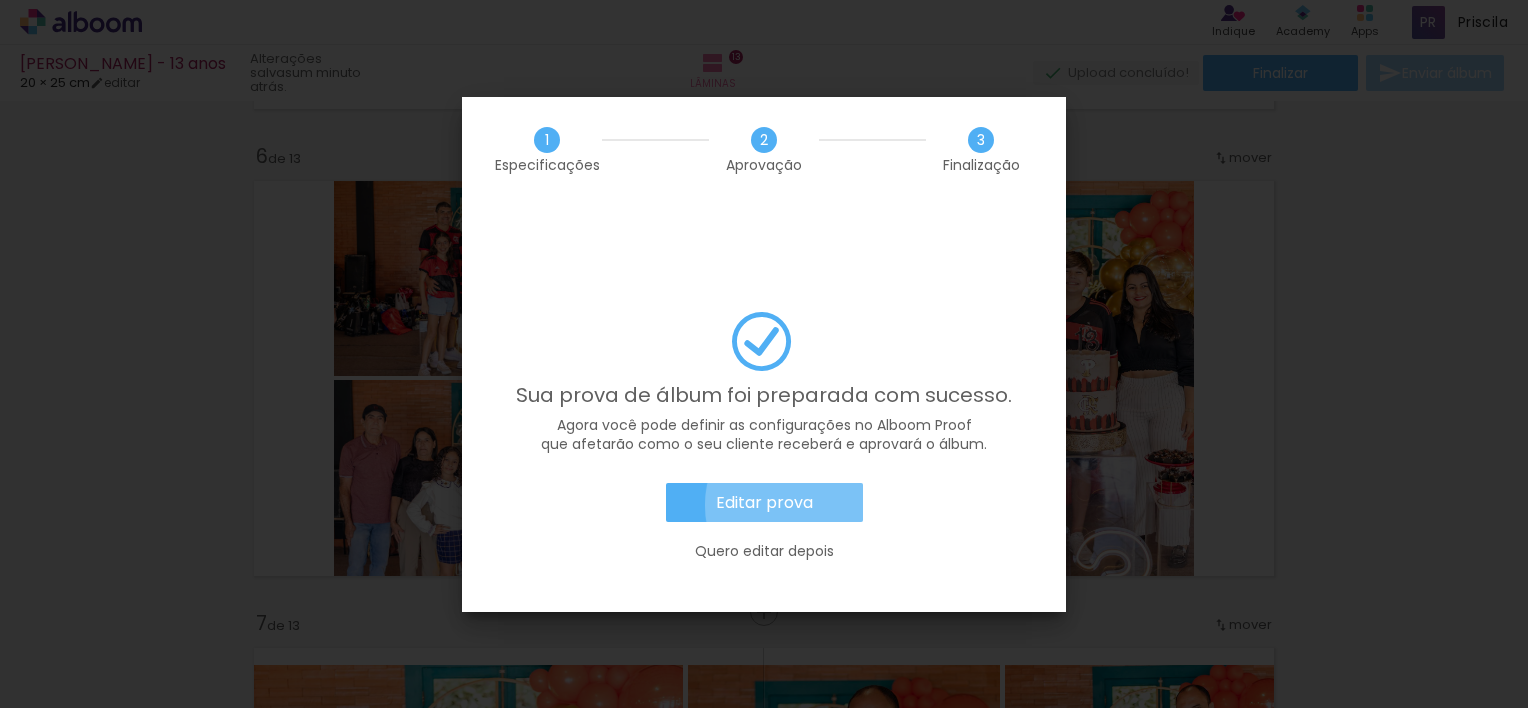 click on "Editar prova" at bounding box center [0, 0] 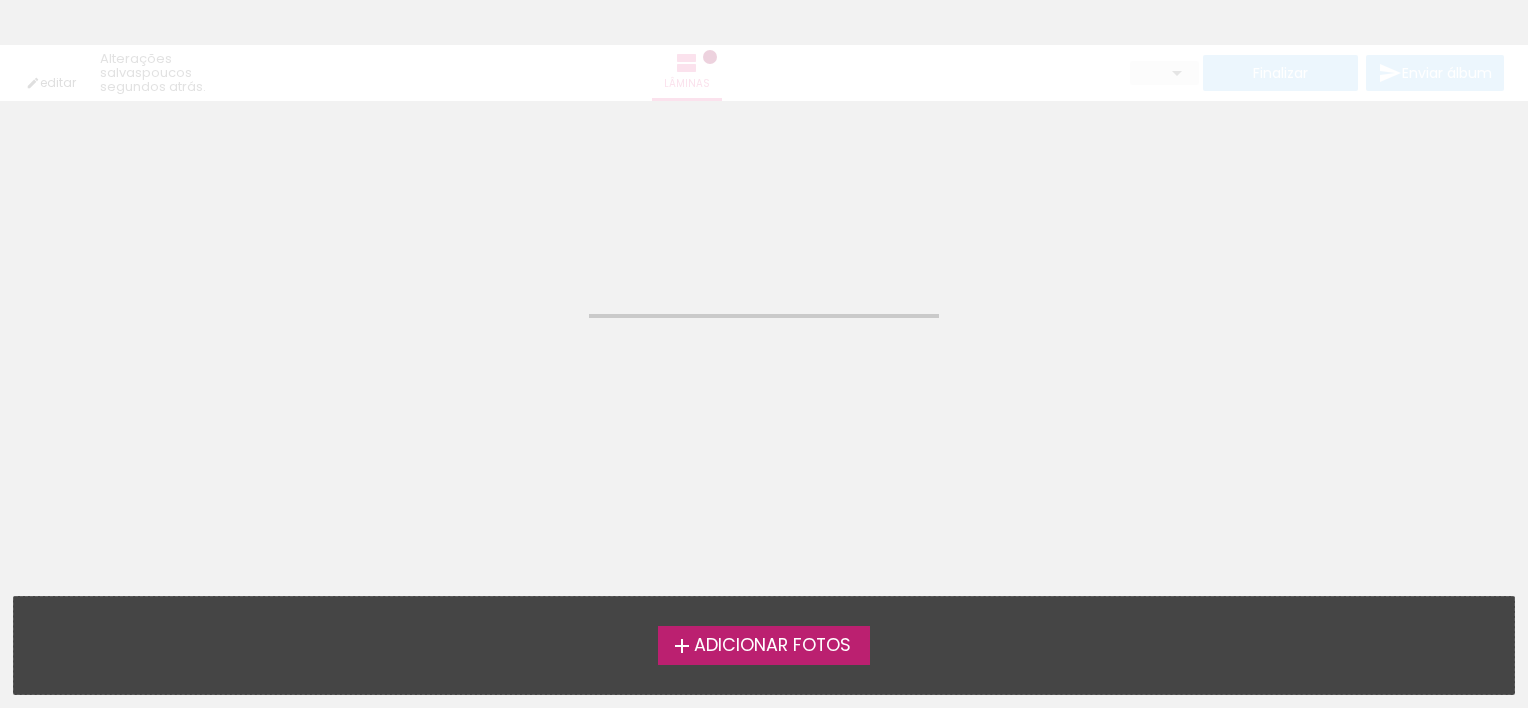 scroll, scrollTop: 0, scrollLeft: 0, axis: both 